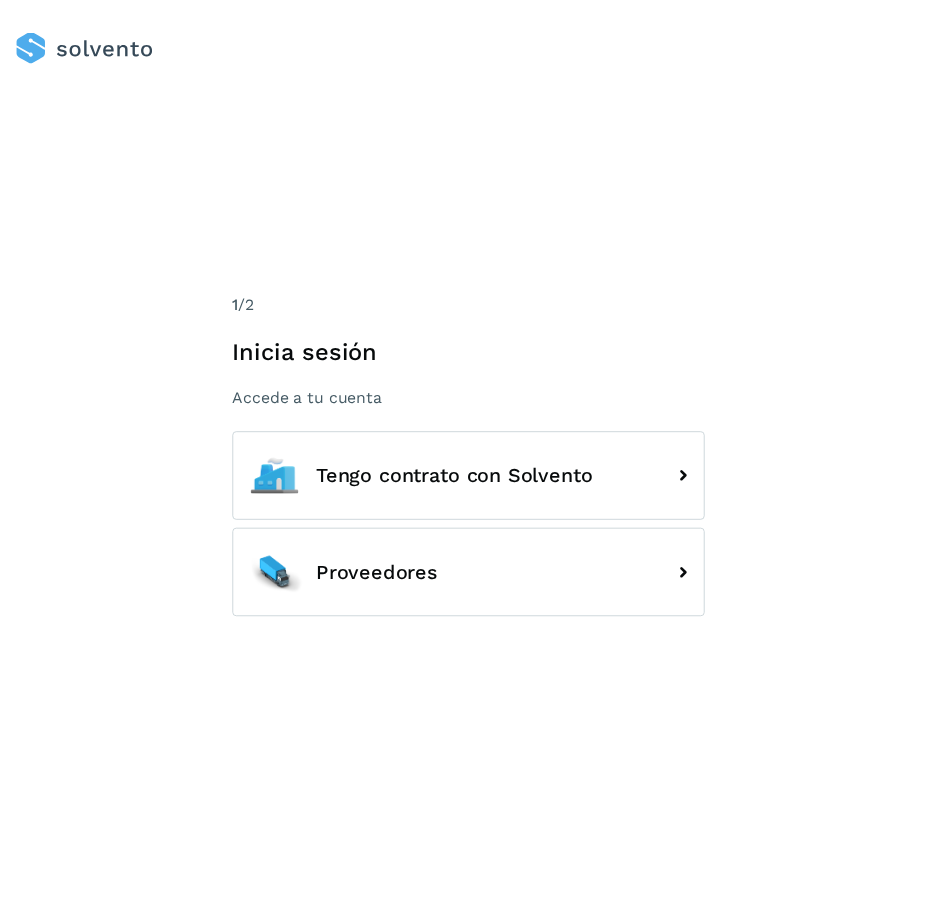 scroll, scrollTop: 0, scrollLeft: 0, axis: both 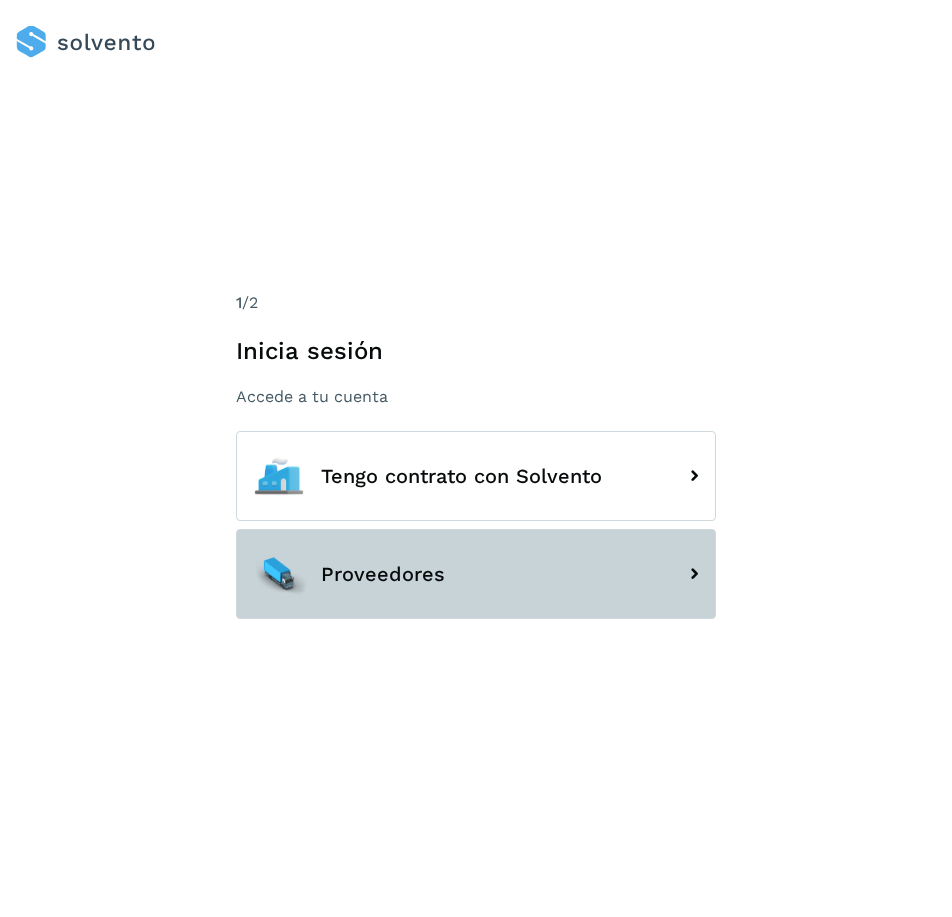click on "Proveedores" 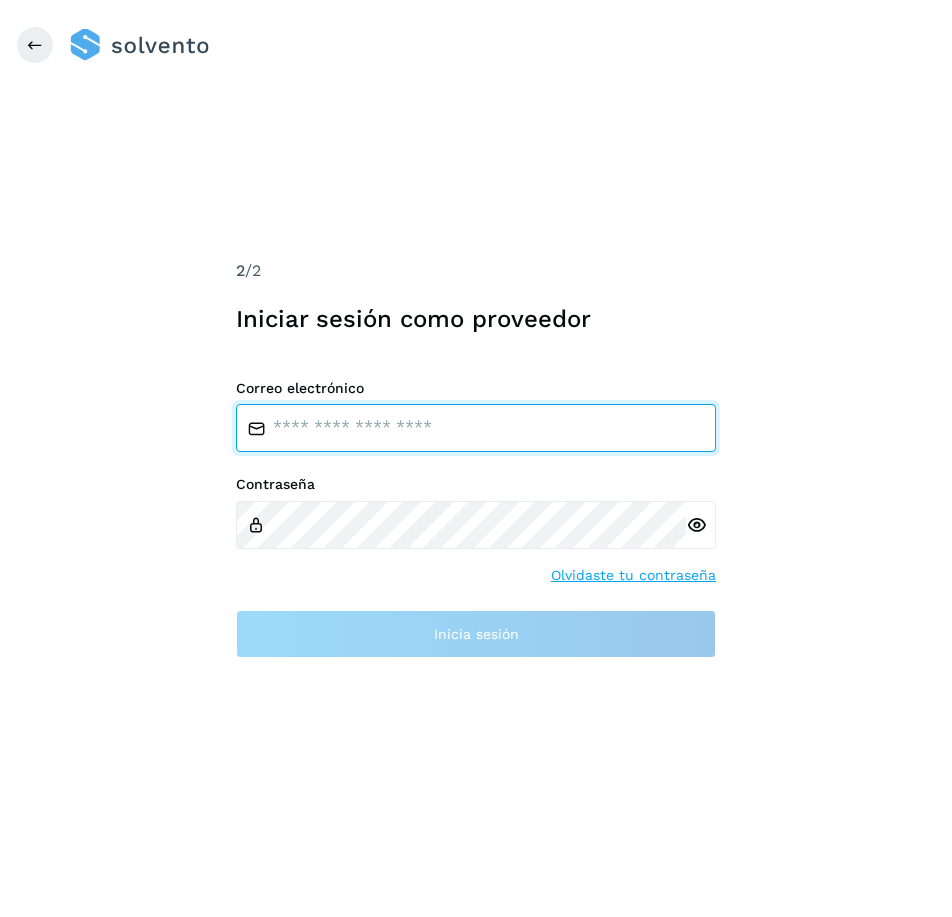 click at bounding box center [476, 428] 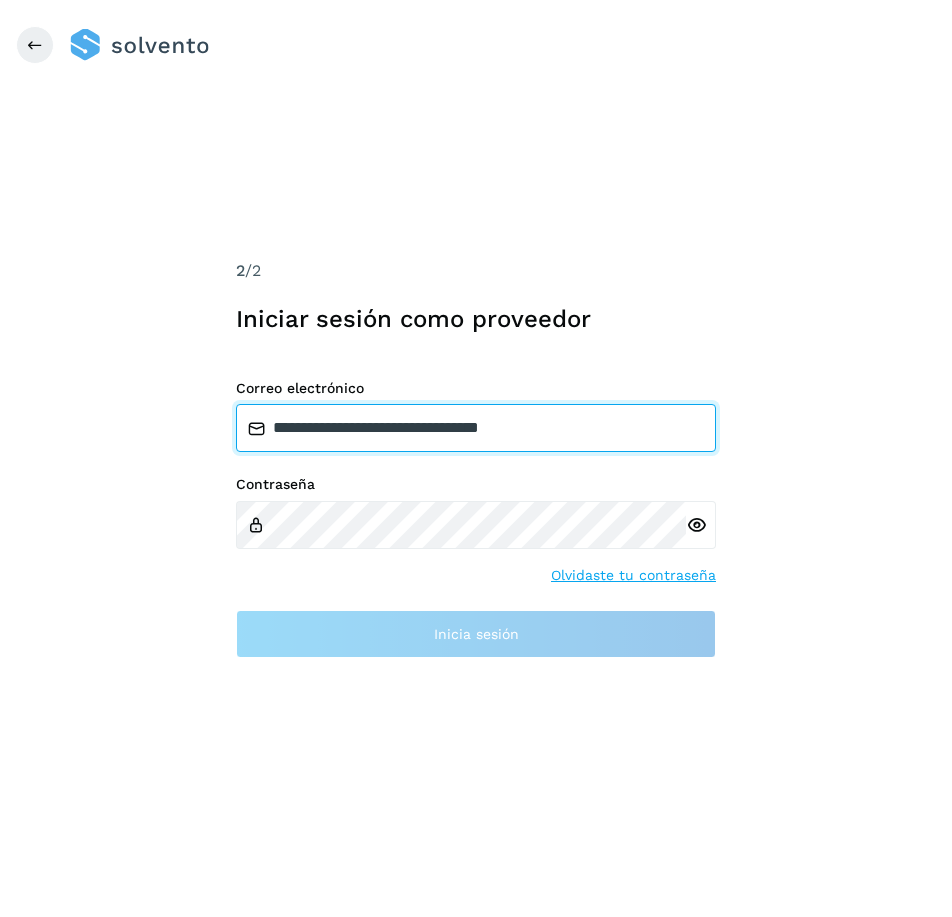 type on "**********" 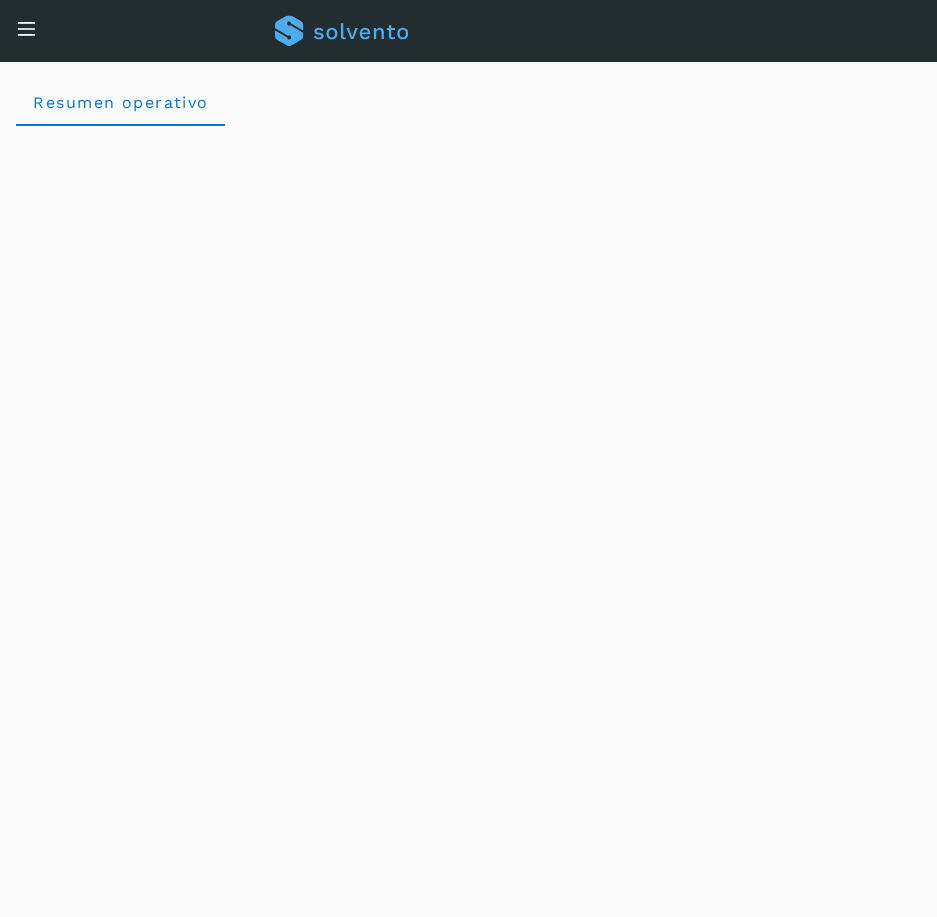 click at bounding box center [26, 28] 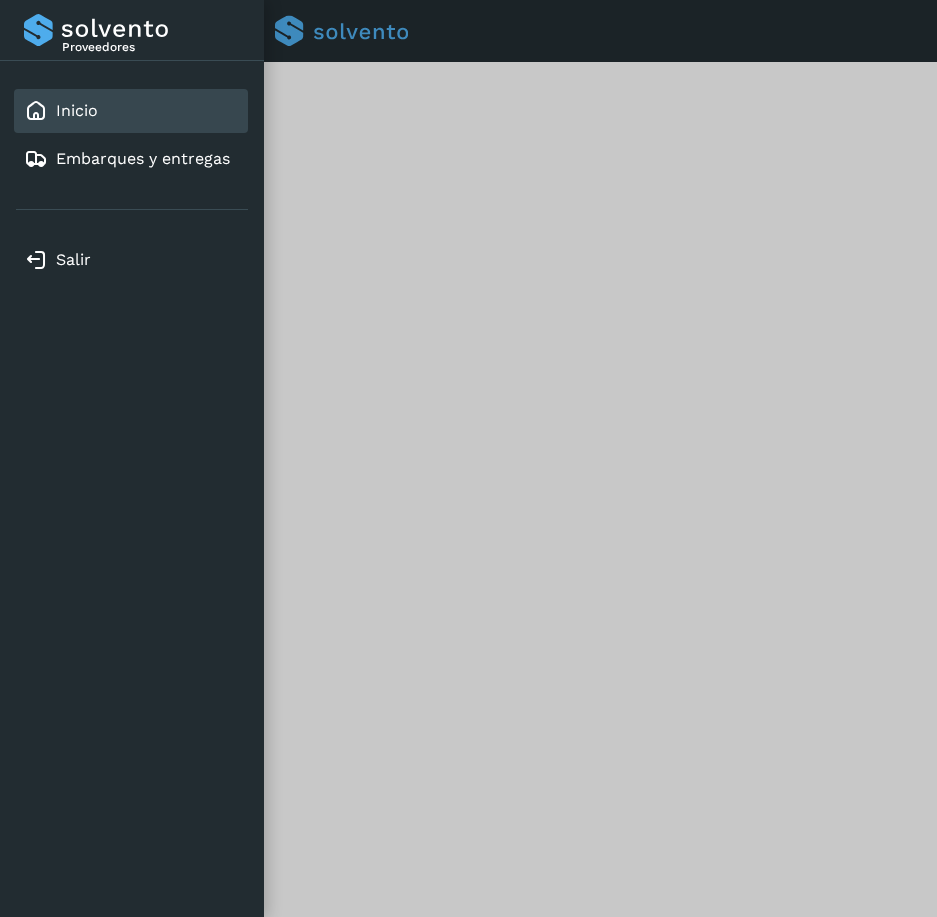 click at bounding box center [468, 458] 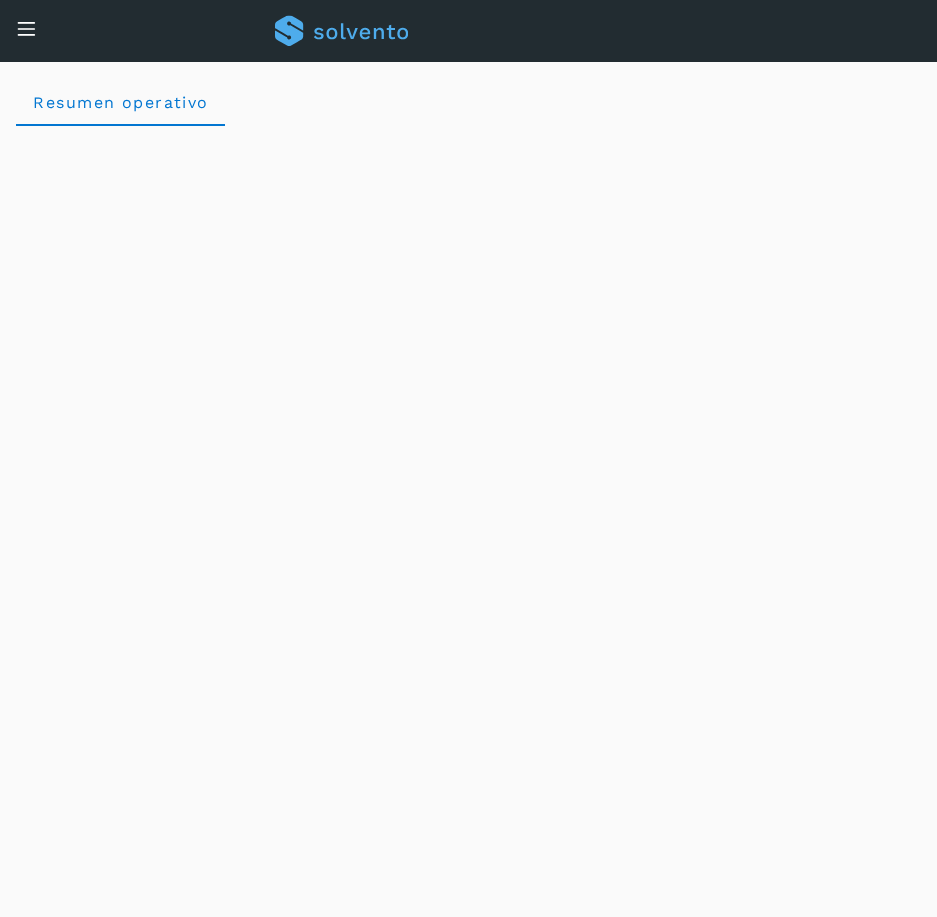 click at bounding box center [26, 28] 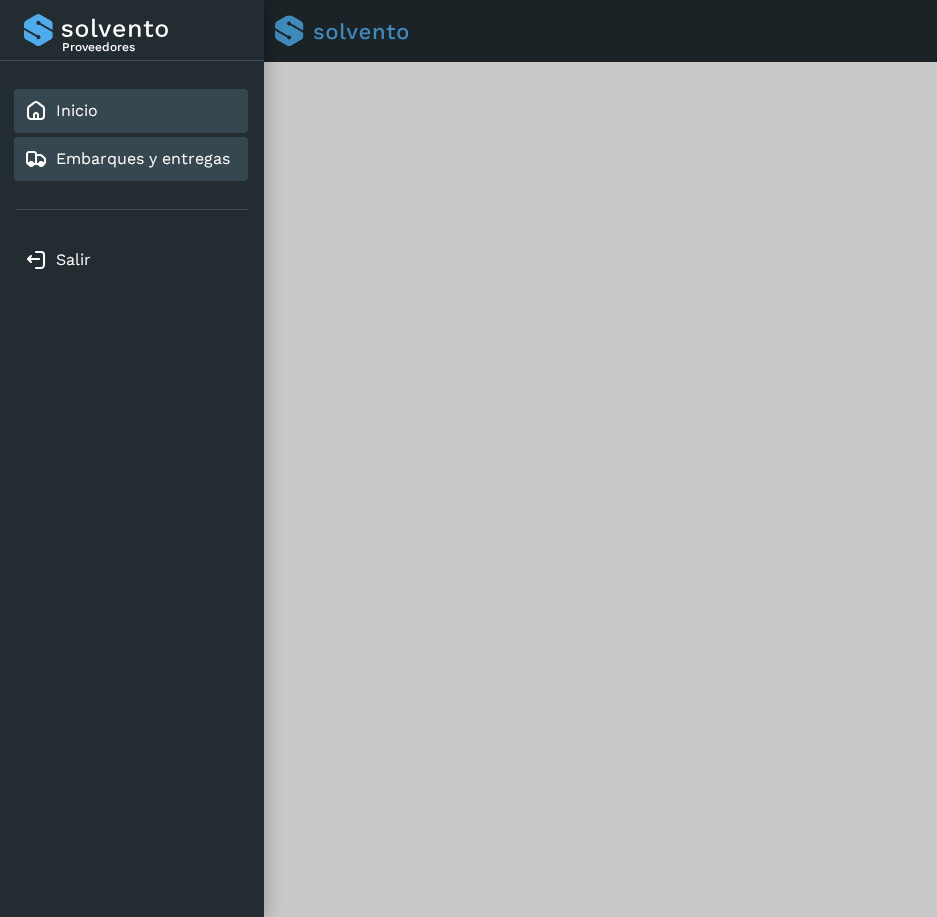 click on "Embarques y entregas" 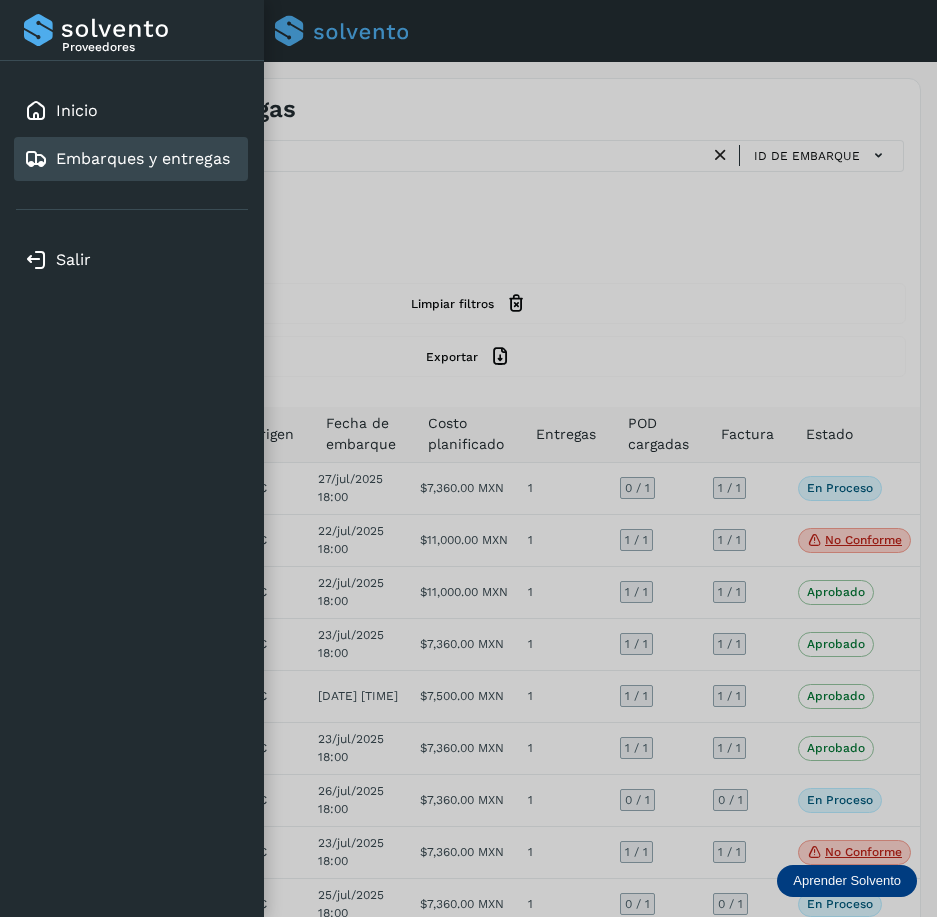 click at bounding box center (468, 458) 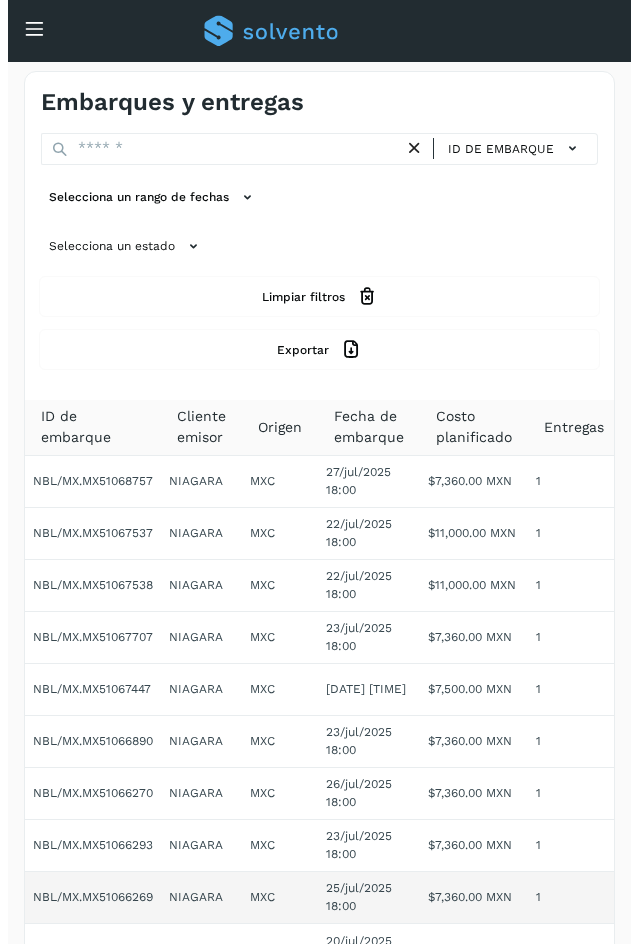 scroll, scrollTop: 0, scrollLeft: 0, axis: both 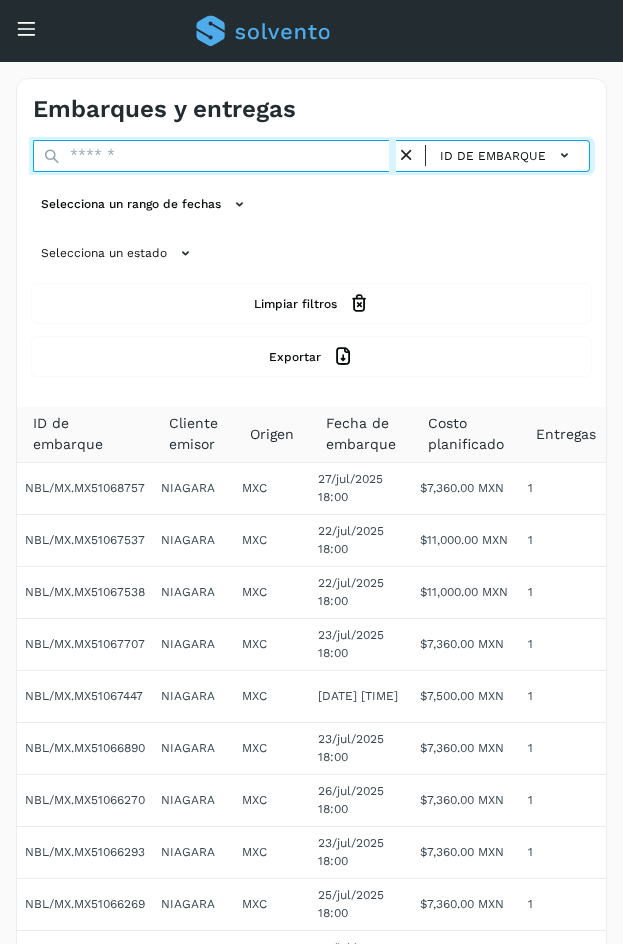 click at bounding box center (214, 156) 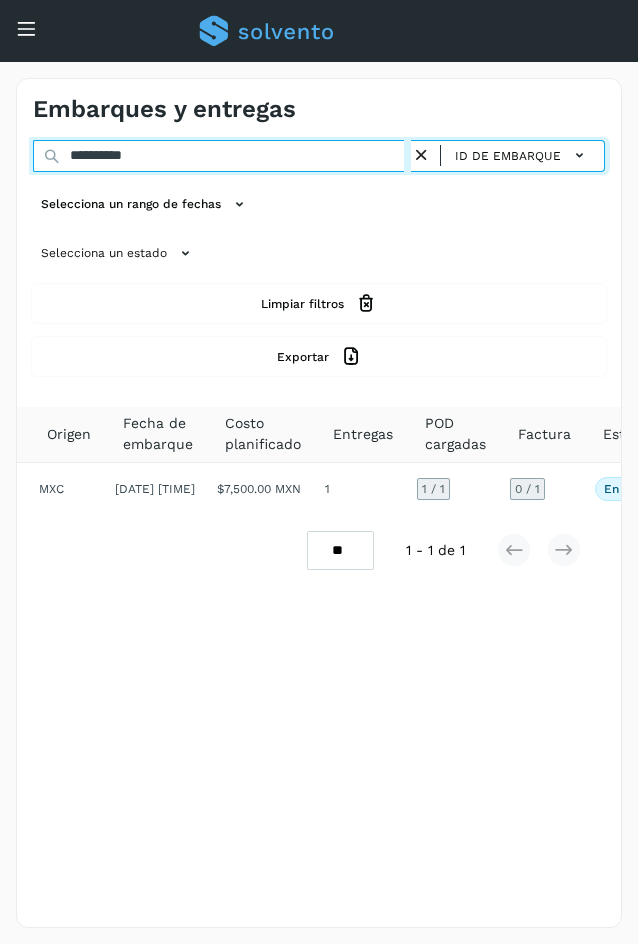 scroll, scrollTop: 0, scrollLeft: 285, axis: horizontal 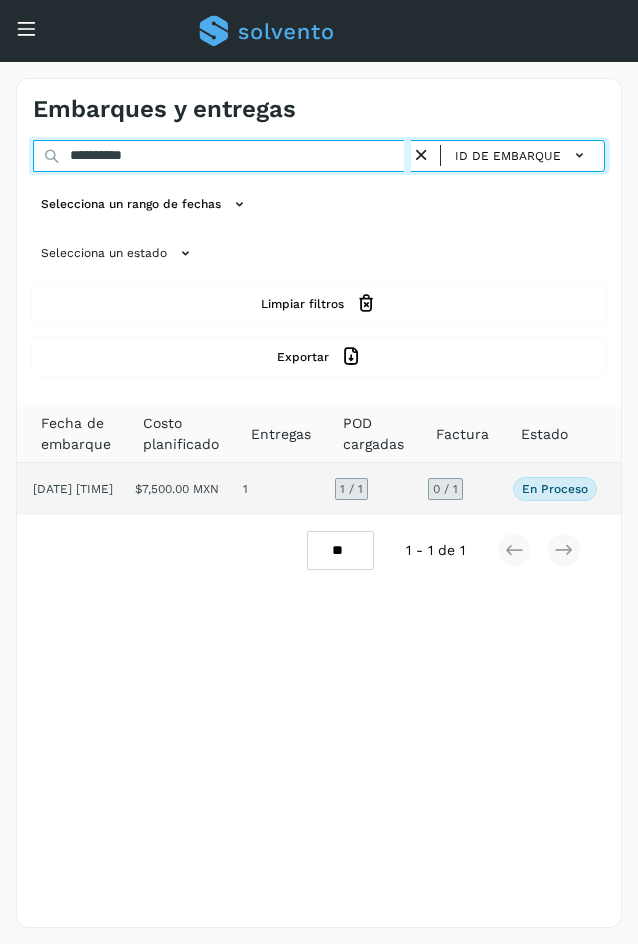 type on "**********" 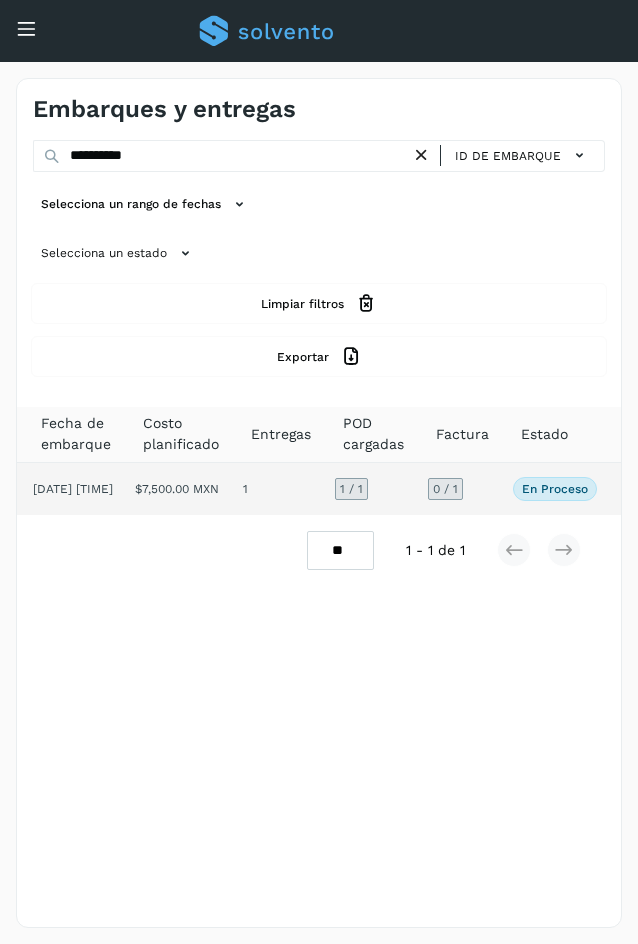 click on "En proceso" 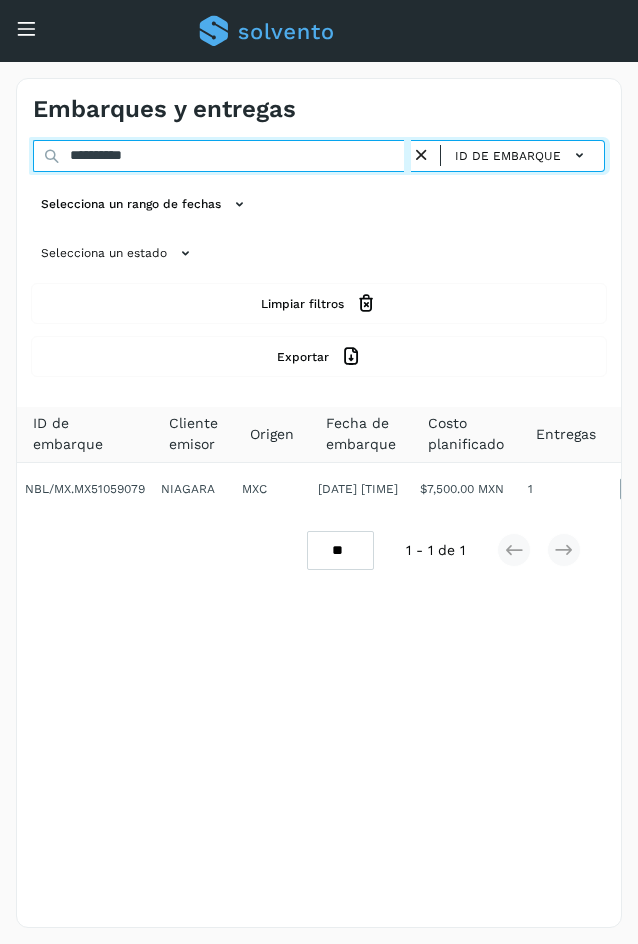 drag, startPoint x: 161, startPoint y: 153, endPoint x: -13, endPoint y: 140, distance: 174.48495 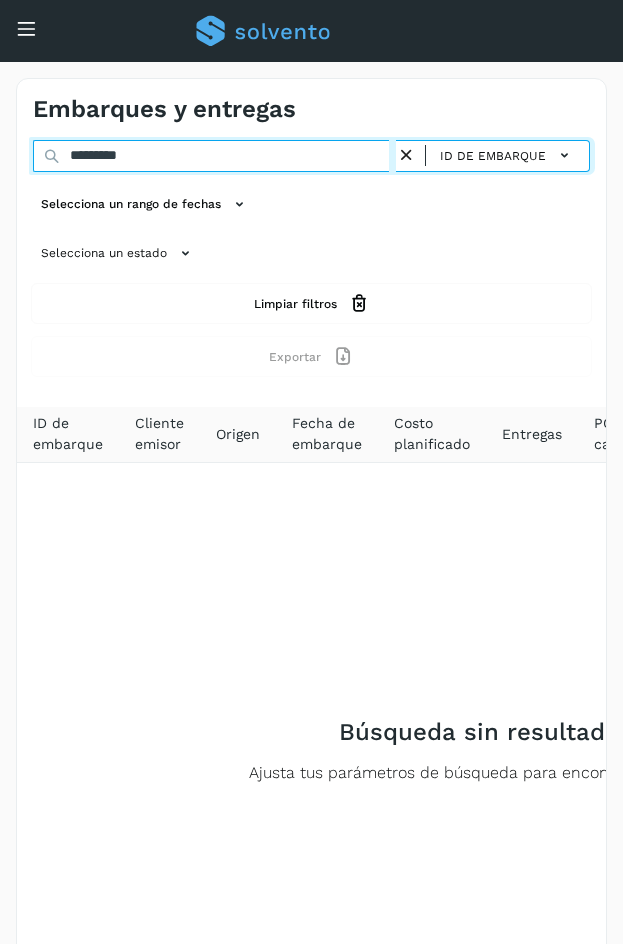 click on "*********" at bounding box center (214, 156) 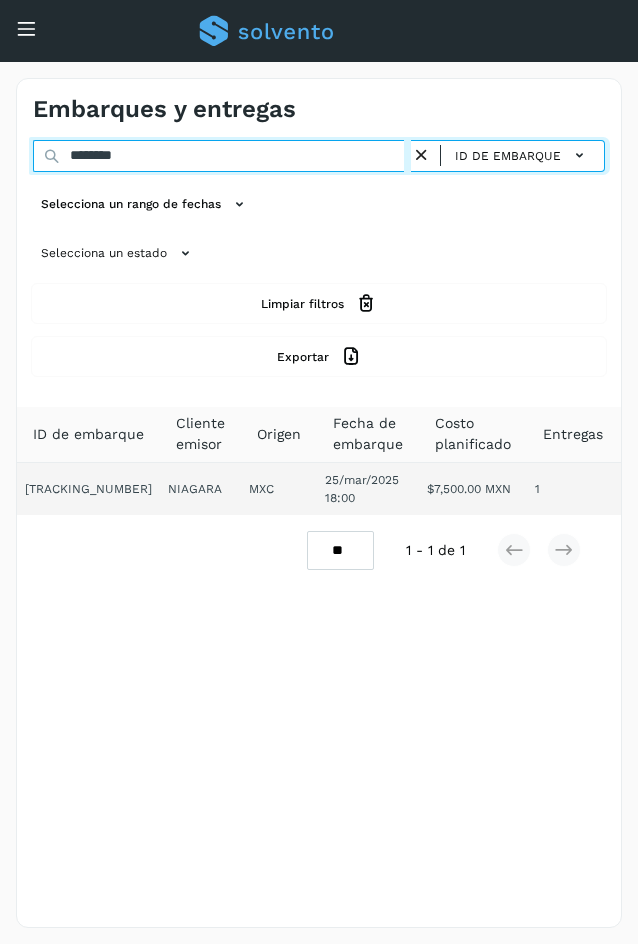 type on "********" 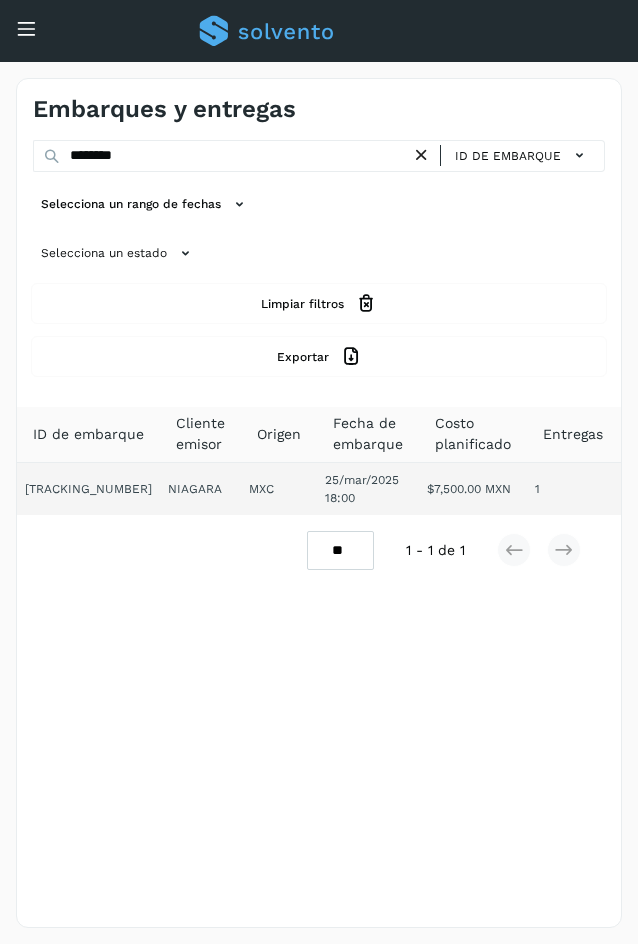 click on "1" 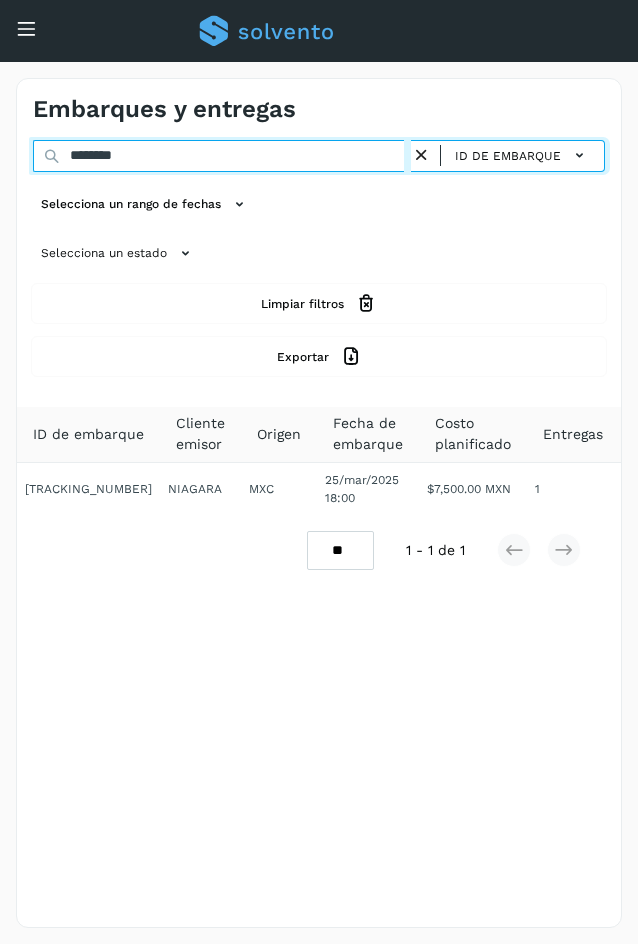 drag, startPoint x: 161, startPoint y: 156, endPoint x: -229, endPoint y: 155, distance: 390.00128 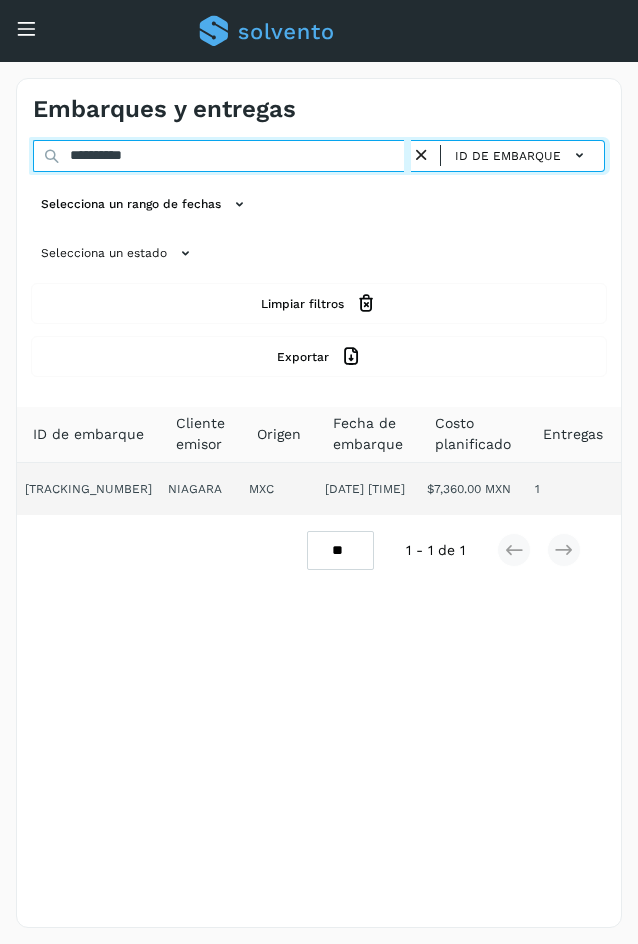 type on "**********" 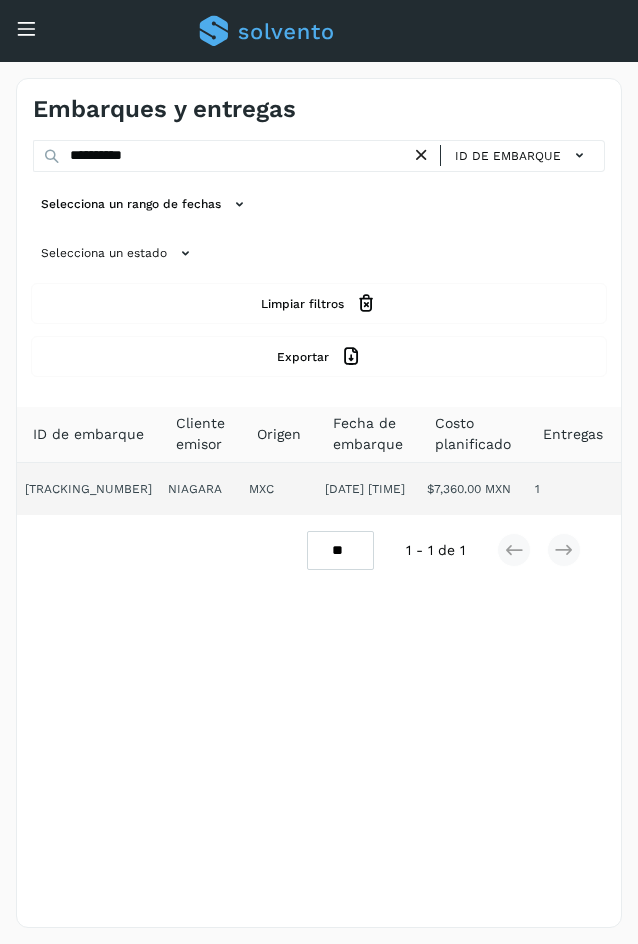click on "1" 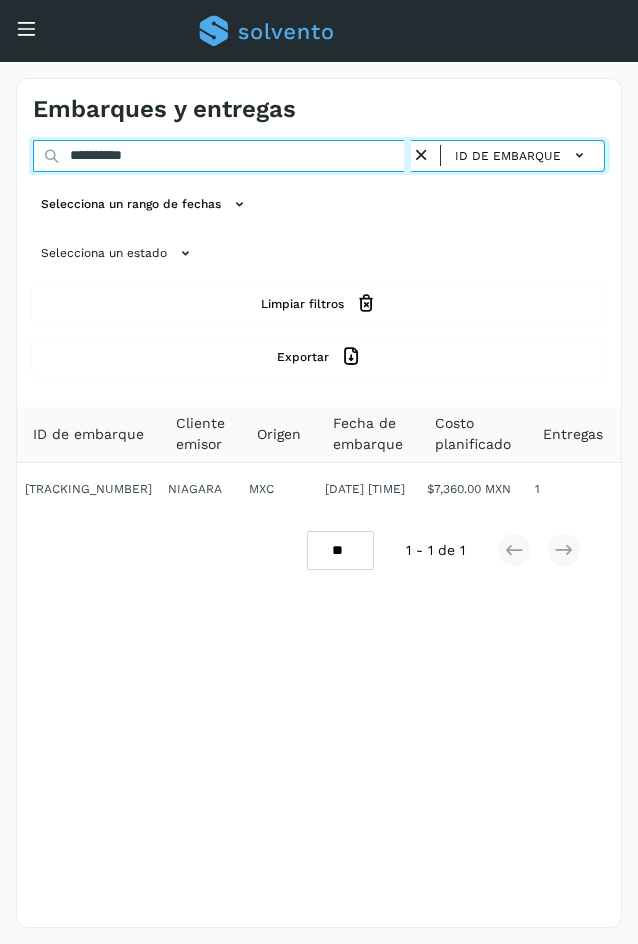 drag, startPoint x: 210, startPoint y: 160, endPoint x: 9, endPoint y: 194, distance: 203.85535 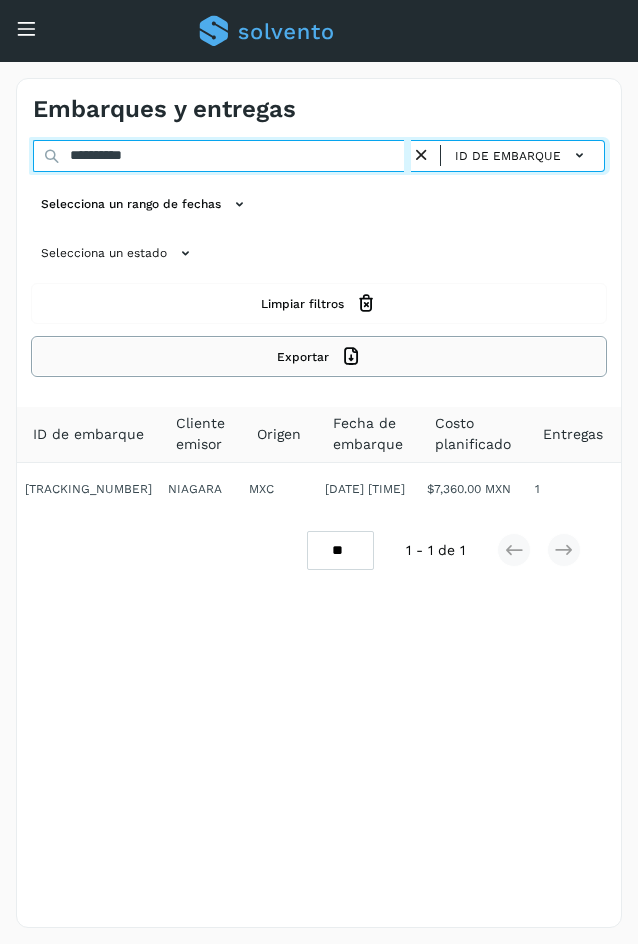 paste 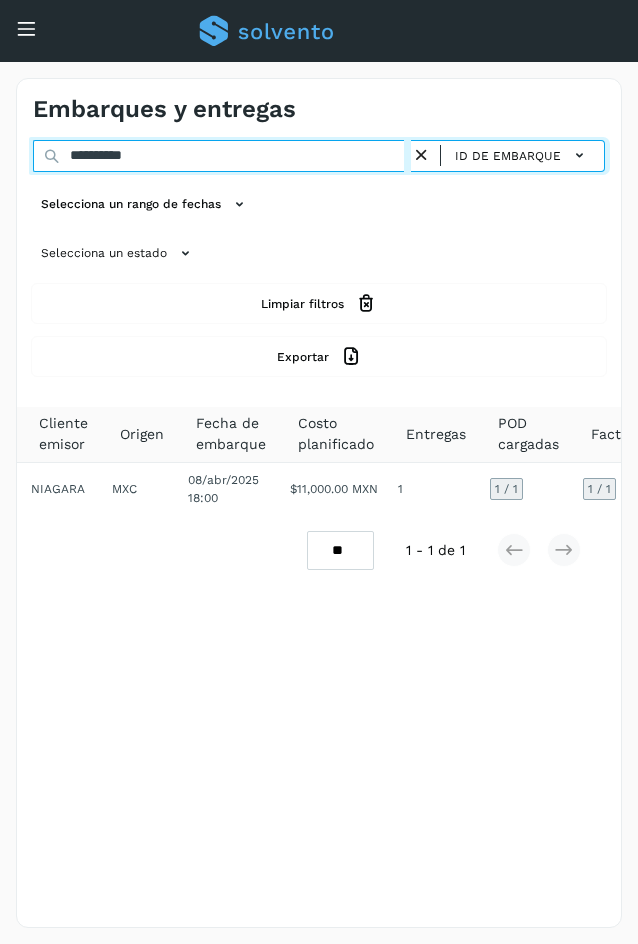 scroll, scrollTop: 0, scrollLeft: 301, axis: horizontal 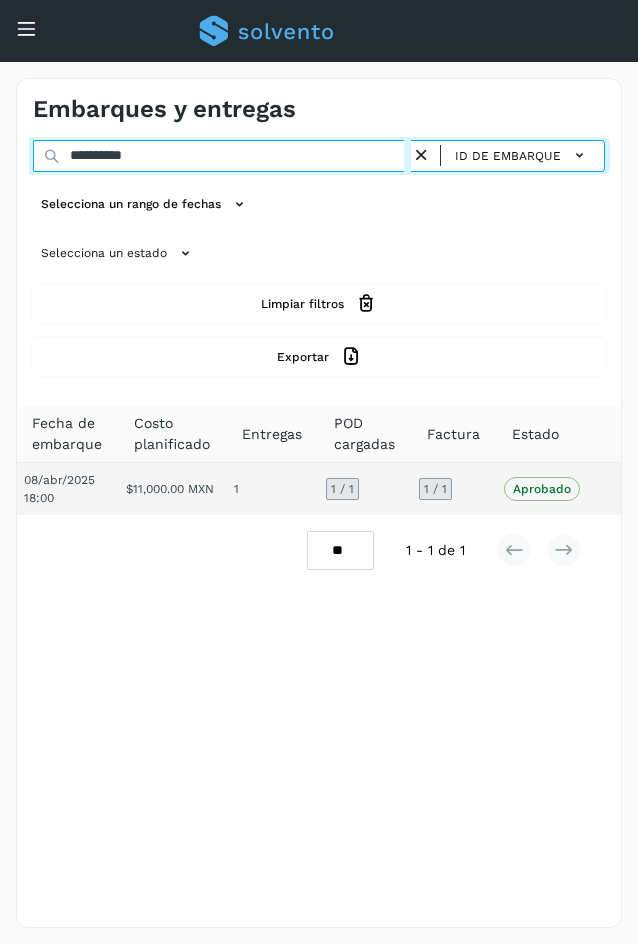type on "**********" 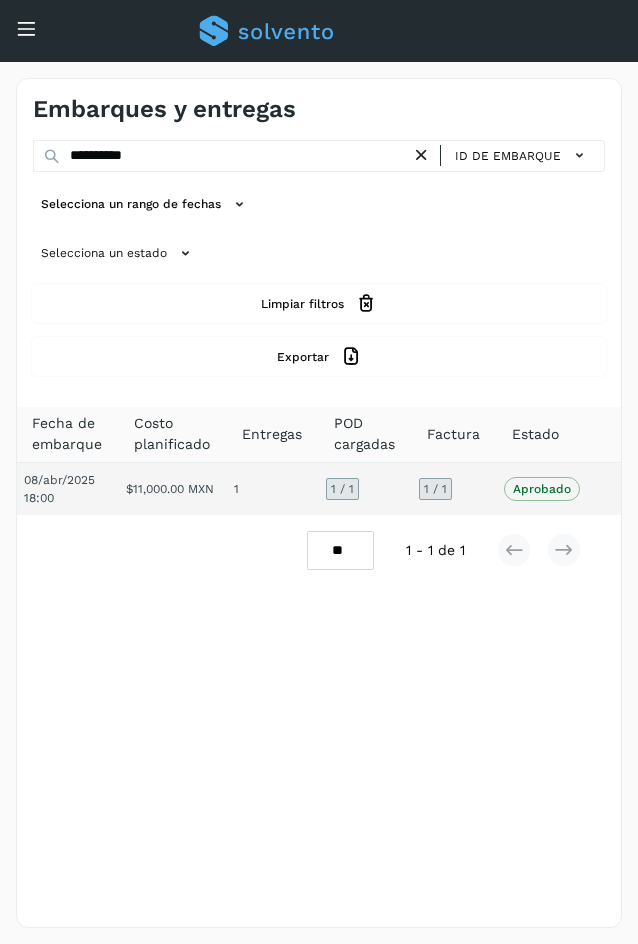 click on "1 / 1" 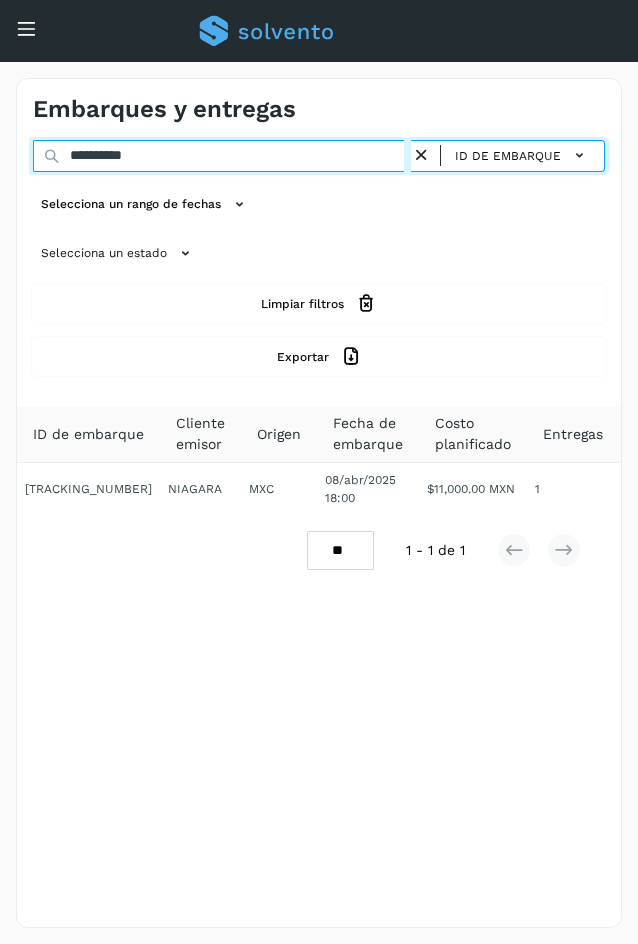 click on "**********" at bounding box center (222, 156) 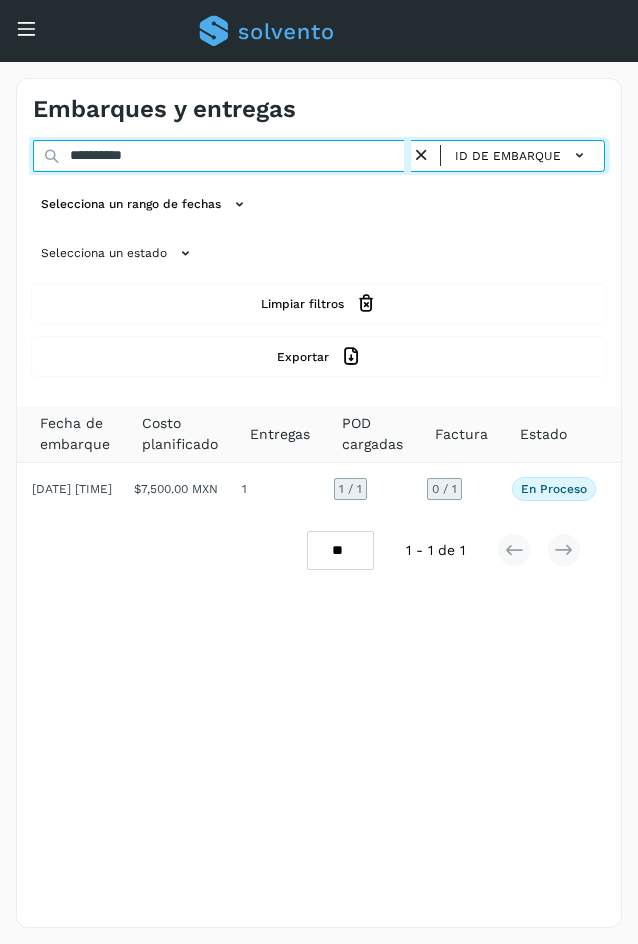 scroll, scrollTop: 0, scrollLeft: 325, axis: horizontal 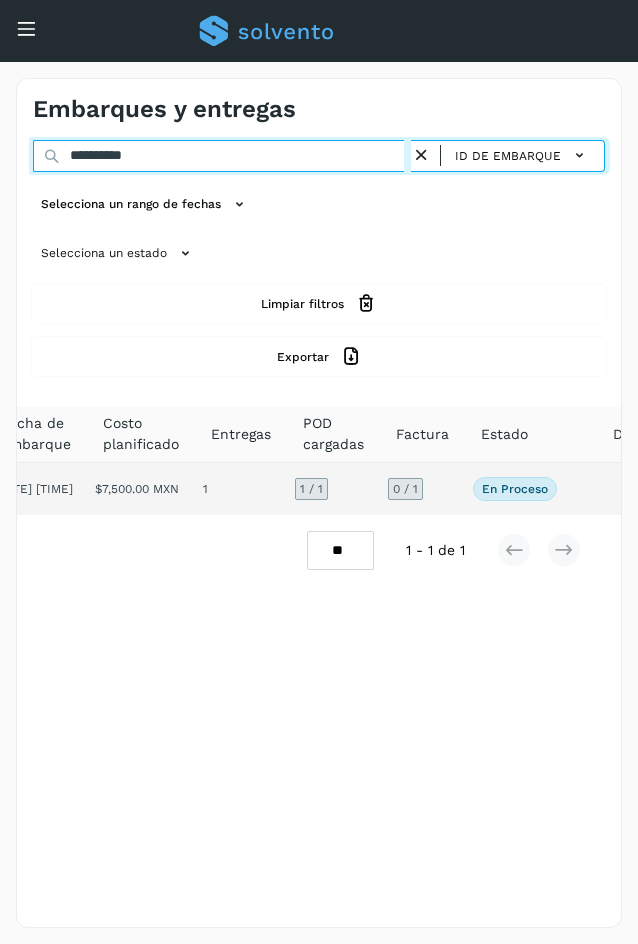 type on "**********" 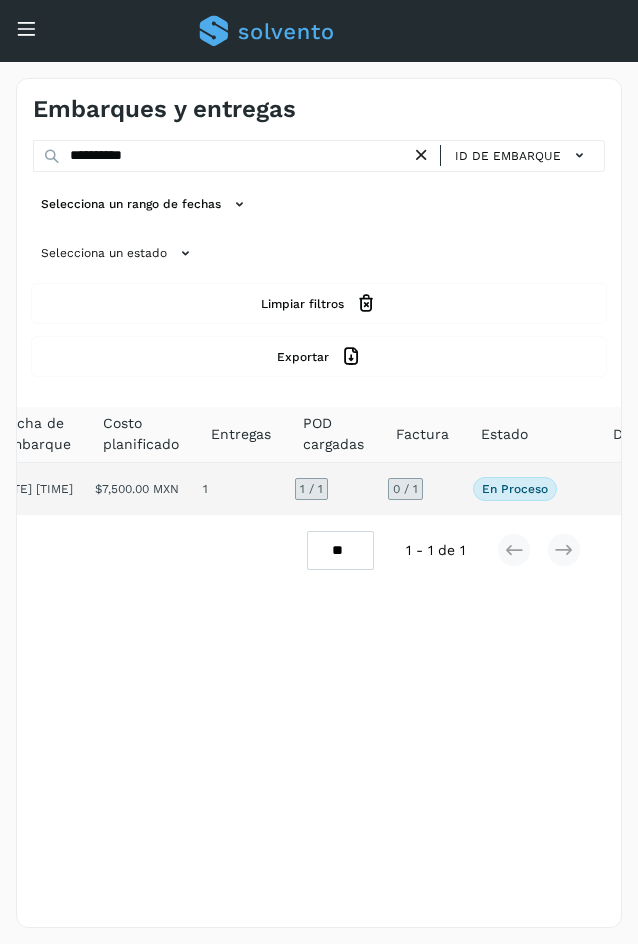 click on "En proceso" at bounding box center (515, 489) 